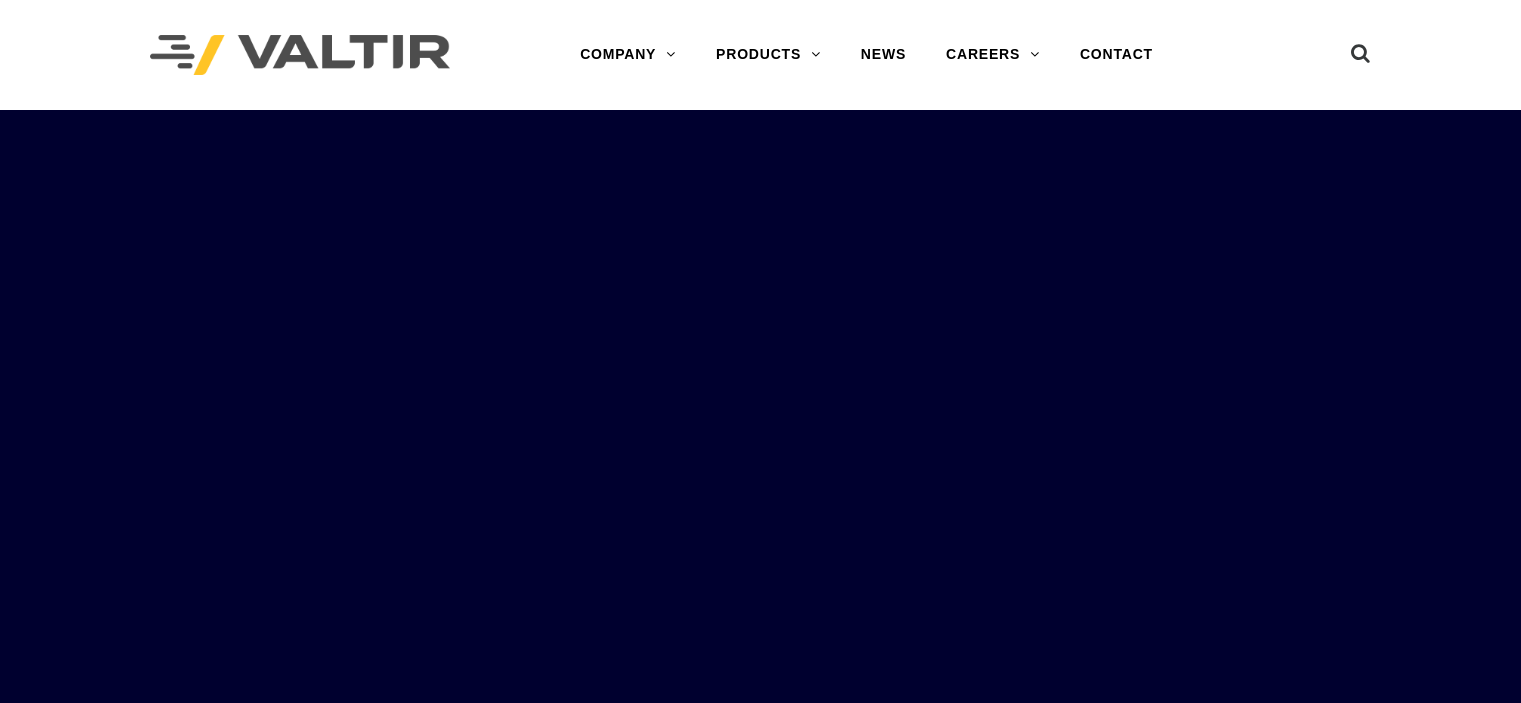 scroll, scrollTop: 0, scrollLeft: 0, axis: both 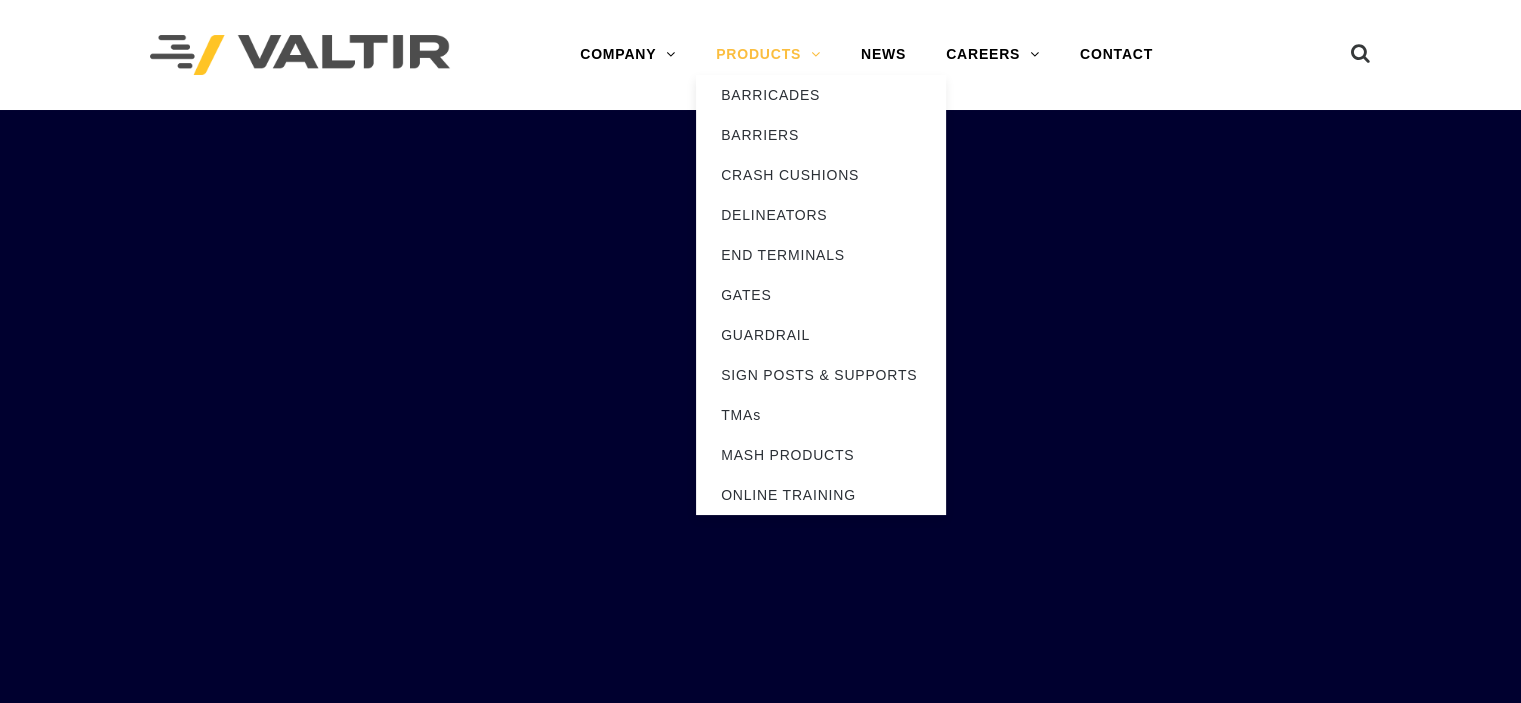 click on "PRODUCTS" at bounding box center [768, 55] 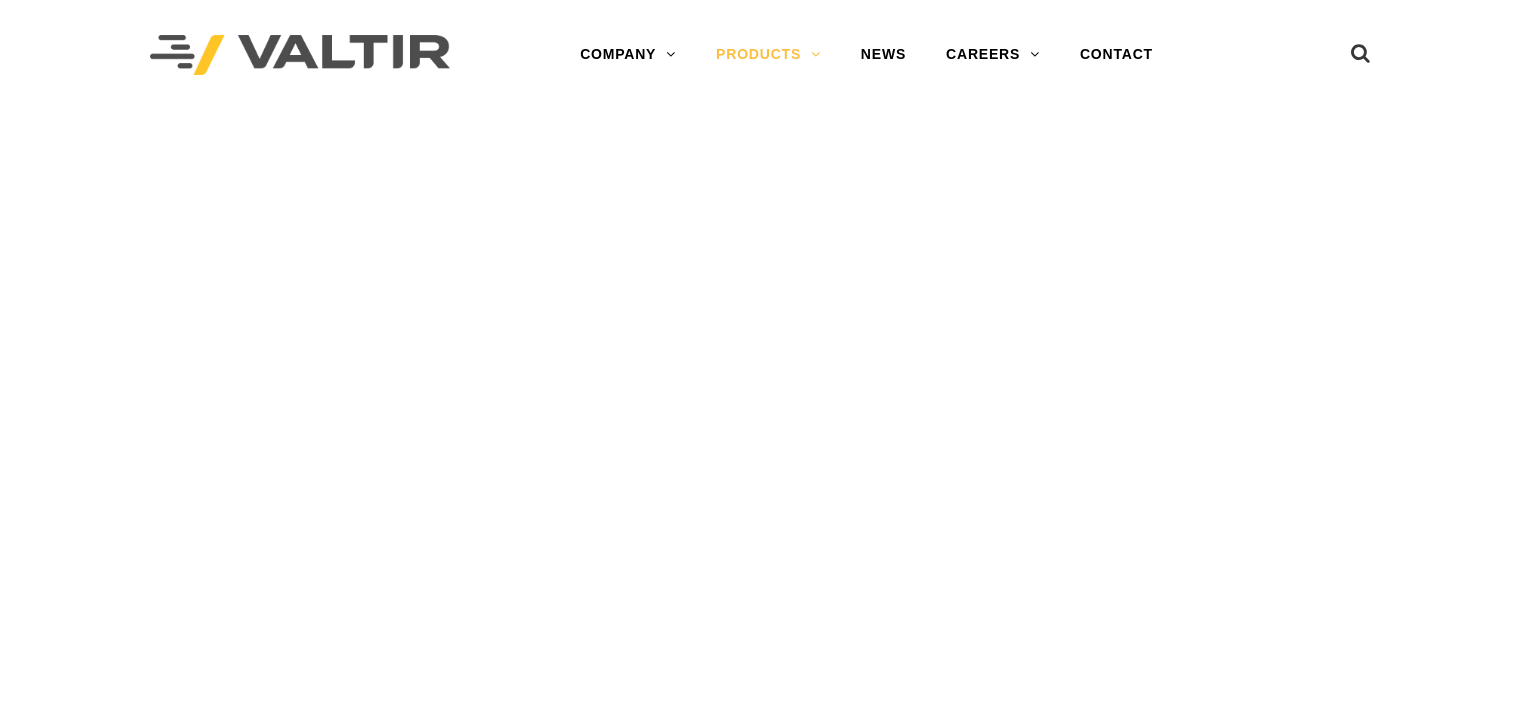 scroll, scrollTop: 0, scrollLeft: 0, axis: both 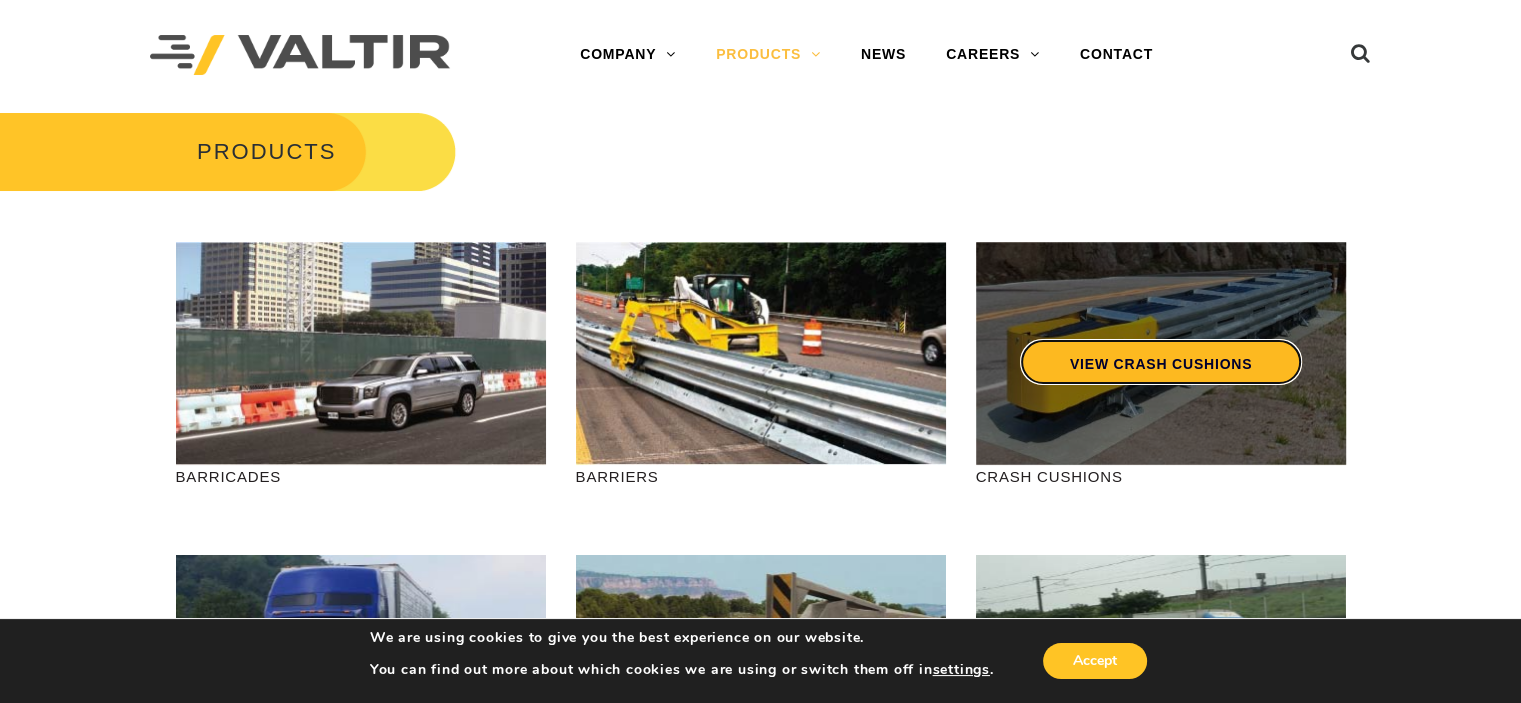 click on "VIEW CRASH CUSHIONS" at bounding box center (1160, 362) 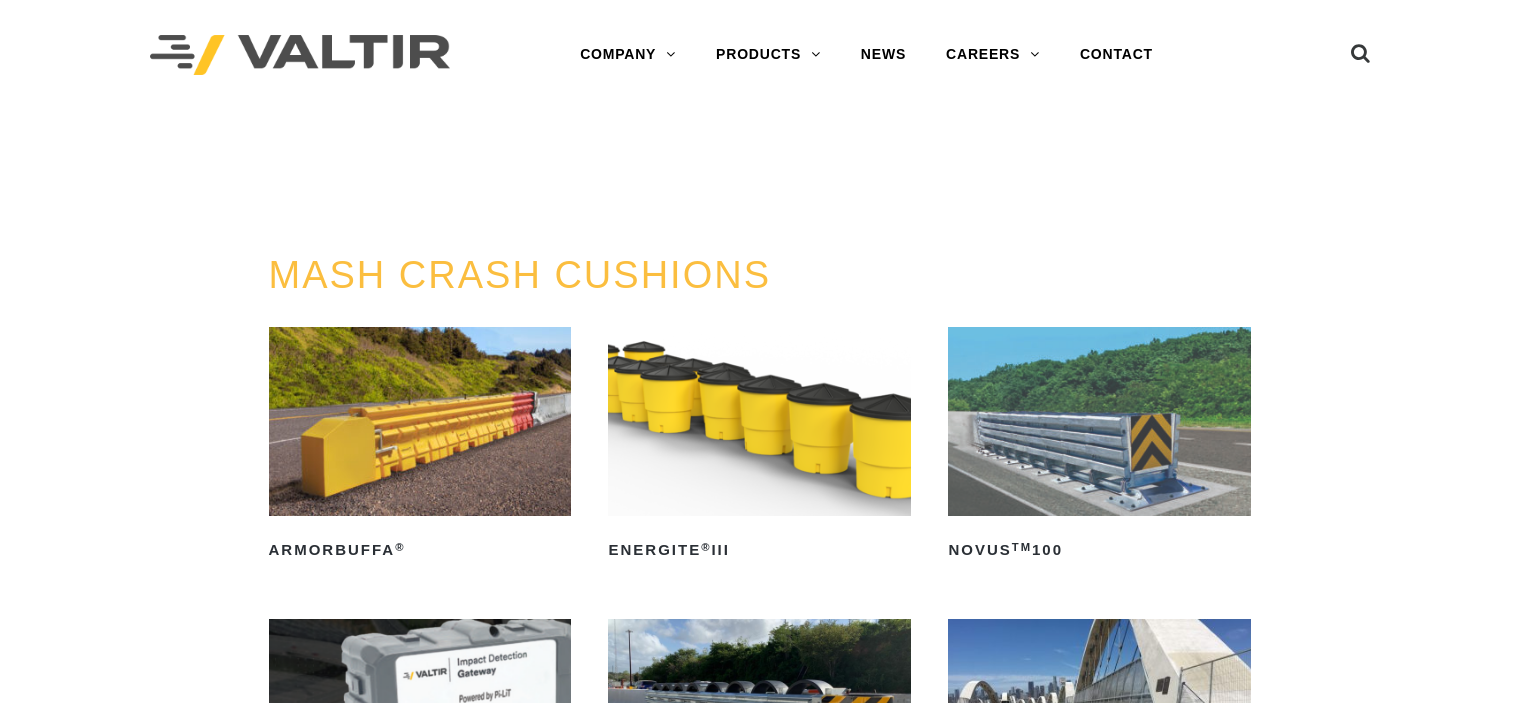 scroll, scrollTop: 0, scrollLeft: 0, axis: both 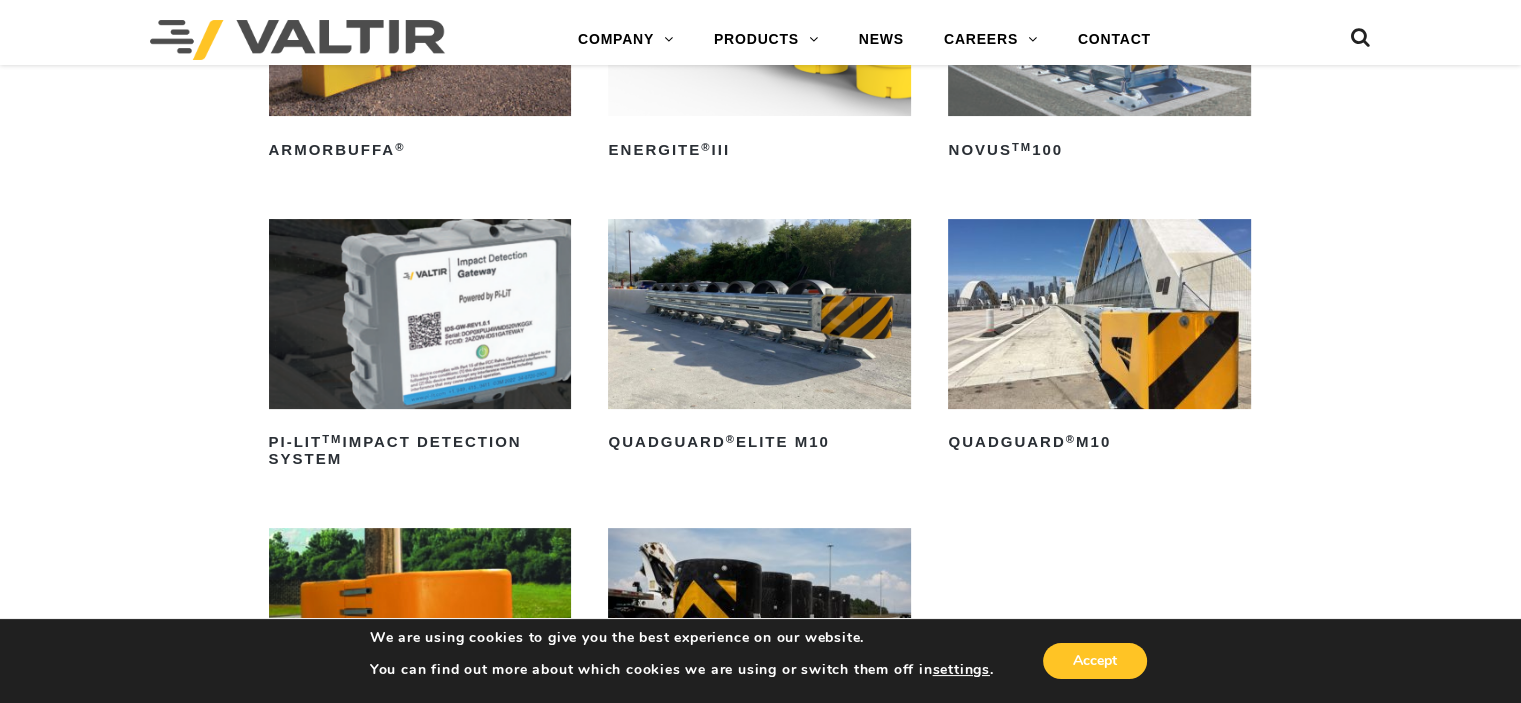 click at bounding box center [759, 313] 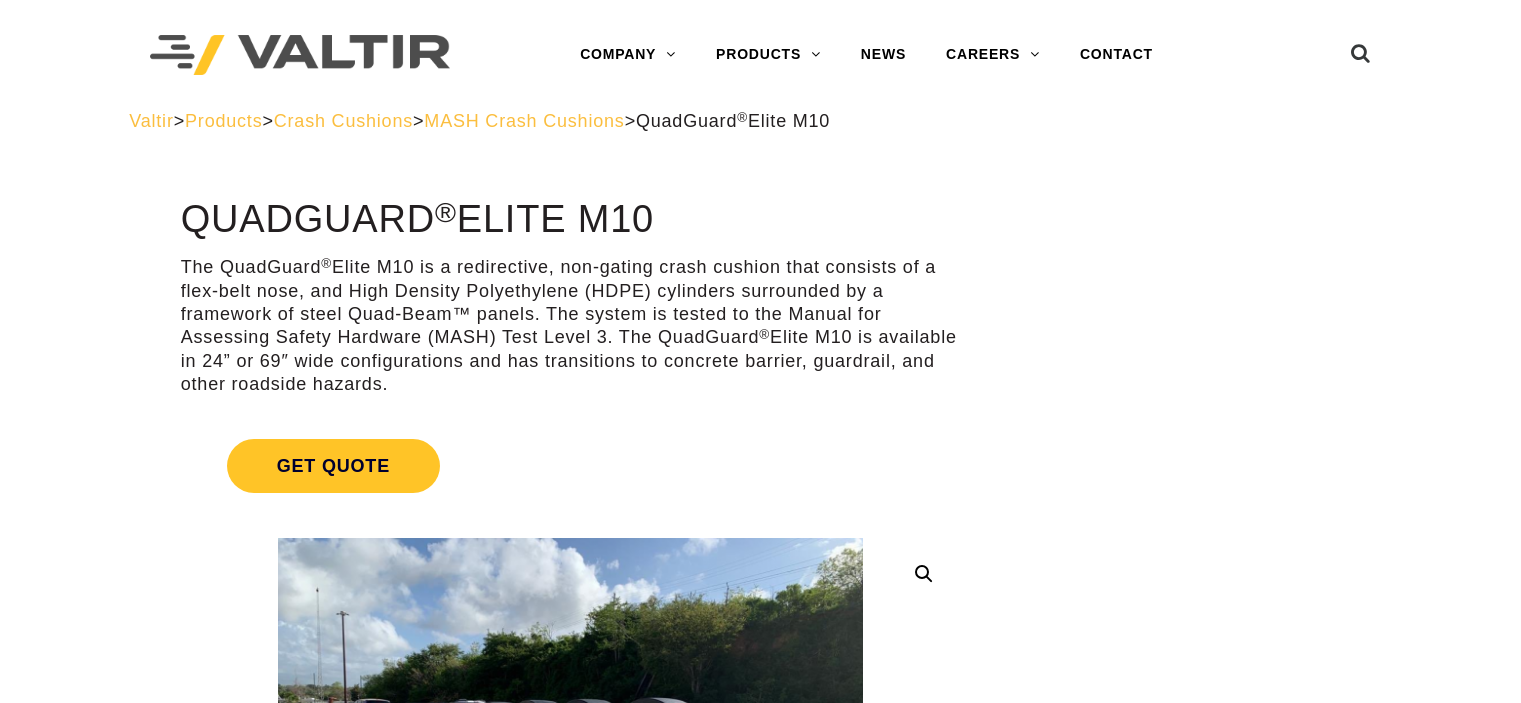 scroll, scrollTop: 0, scrollLeft: 0, axis: both 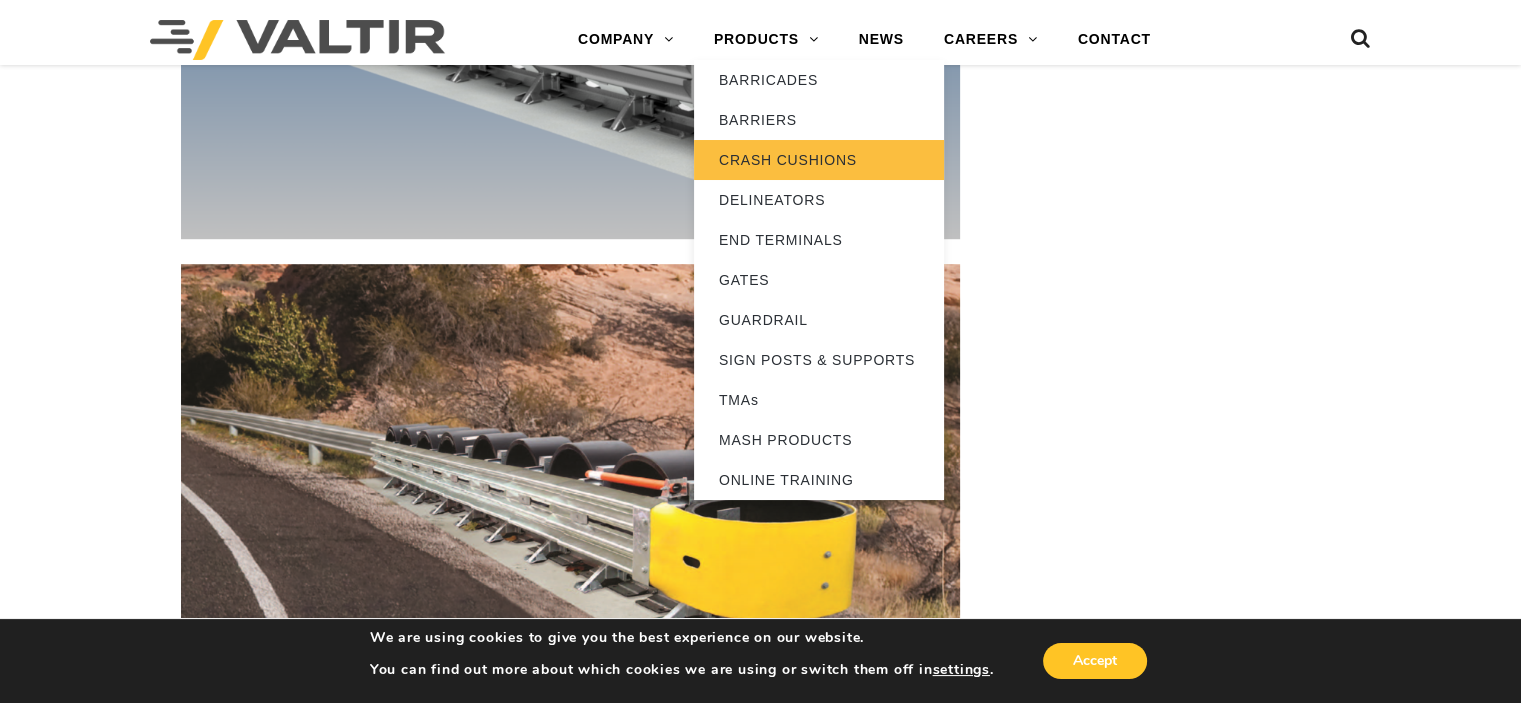 click on "CRASH CUSHIONS" at bounding box center (819, 160) 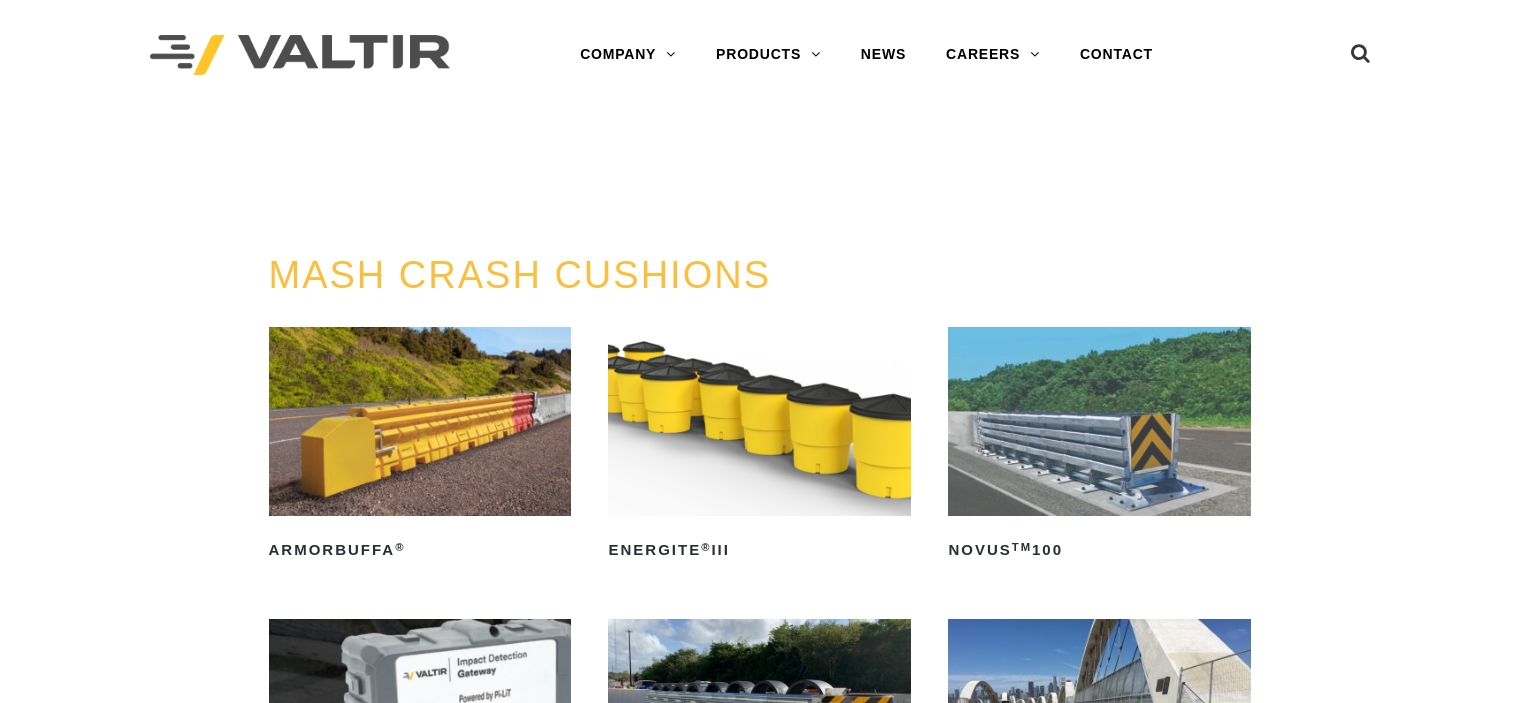 scroll, scrollTop: 0, scrollLeft: 0, axis: both 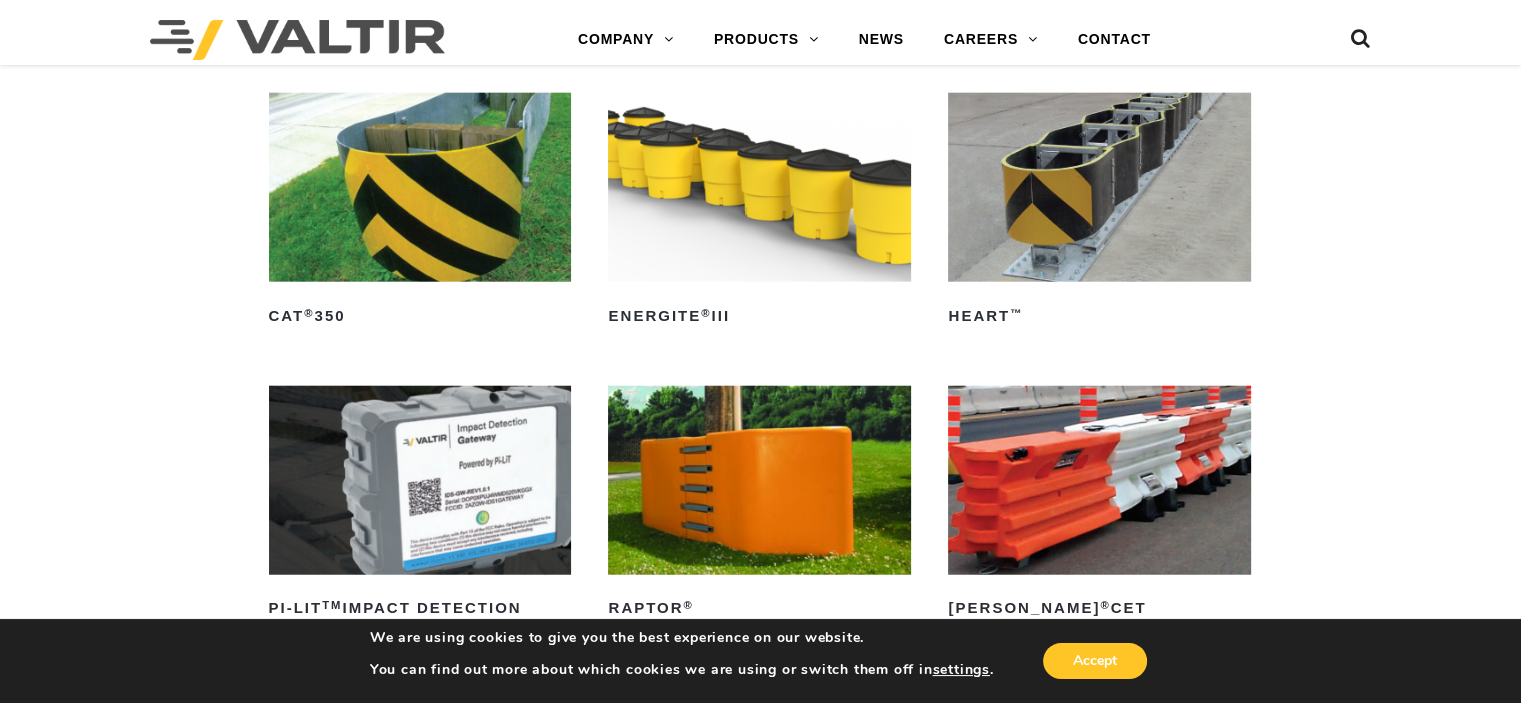 click at bounding box center (759, 187) 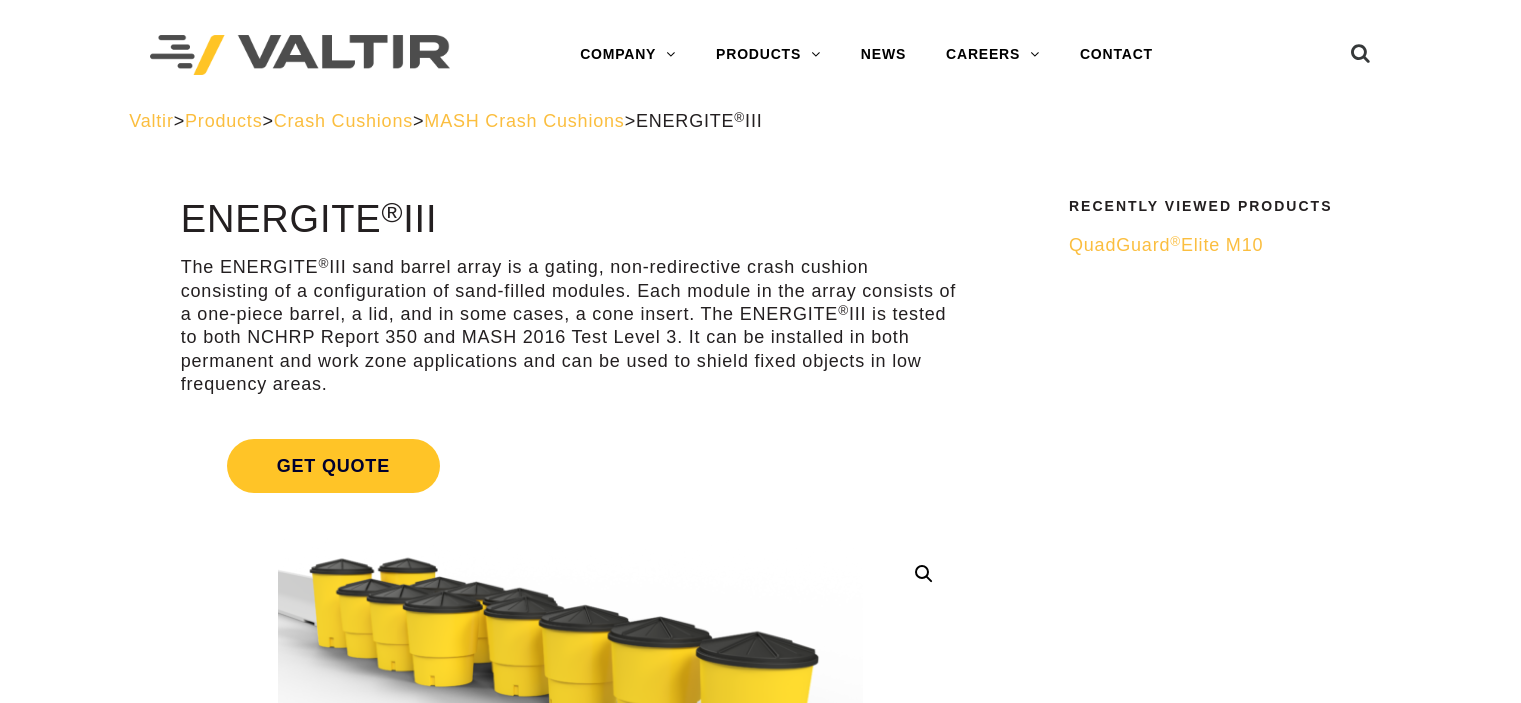 scroll, scrollTop: 0, scrollLeft: 0, axis: both 